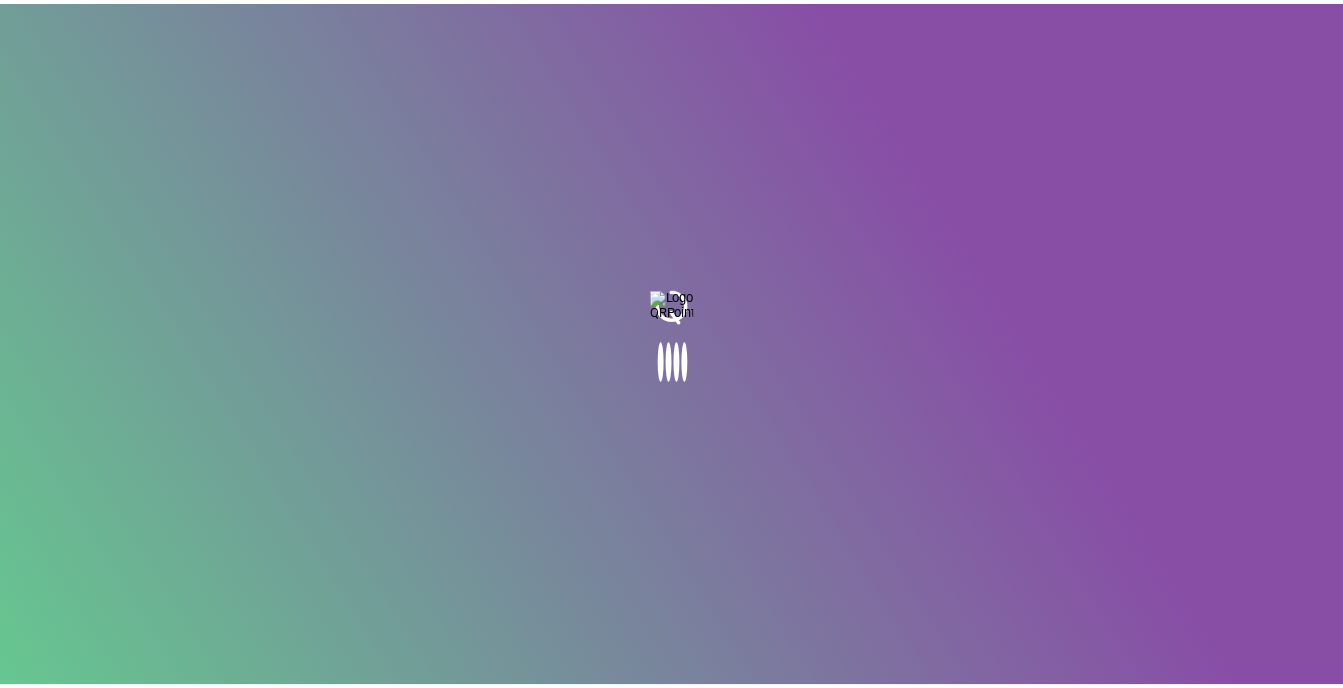 scroll, scrollTop: 0, scrollLeft: 0, axis: both 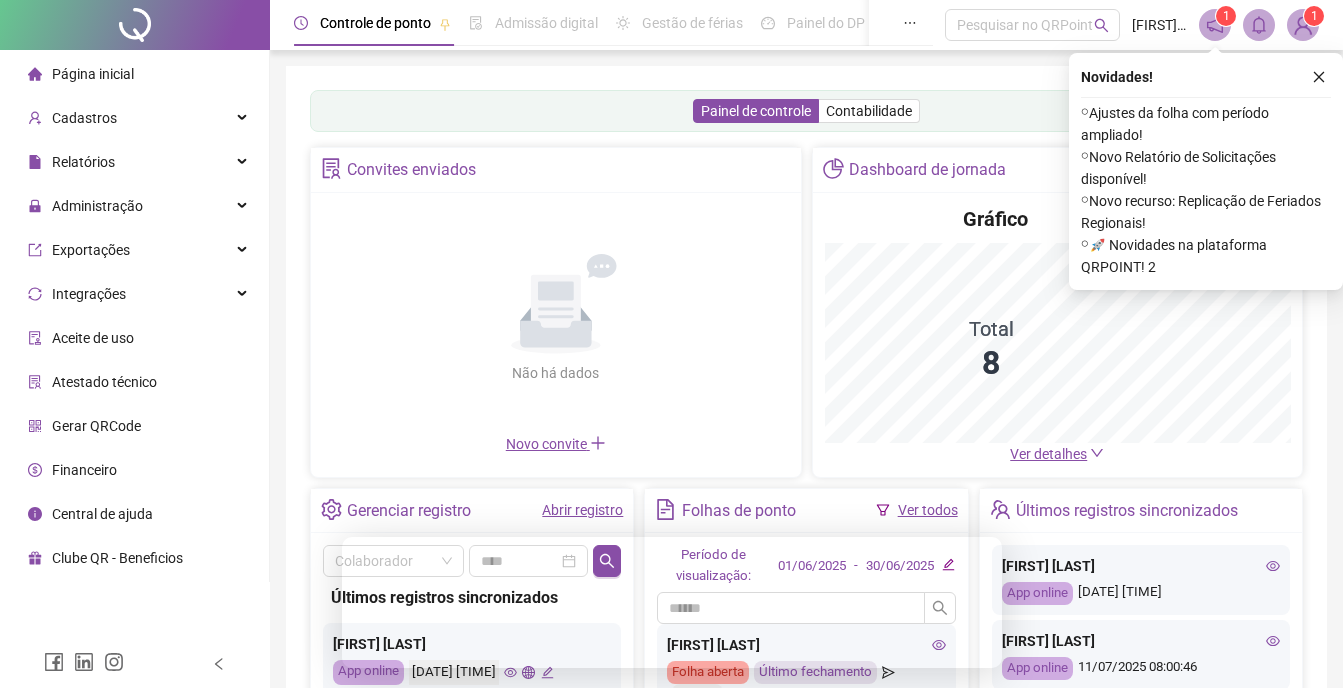 click on "Ver todos" at bounding box center [928, 510] 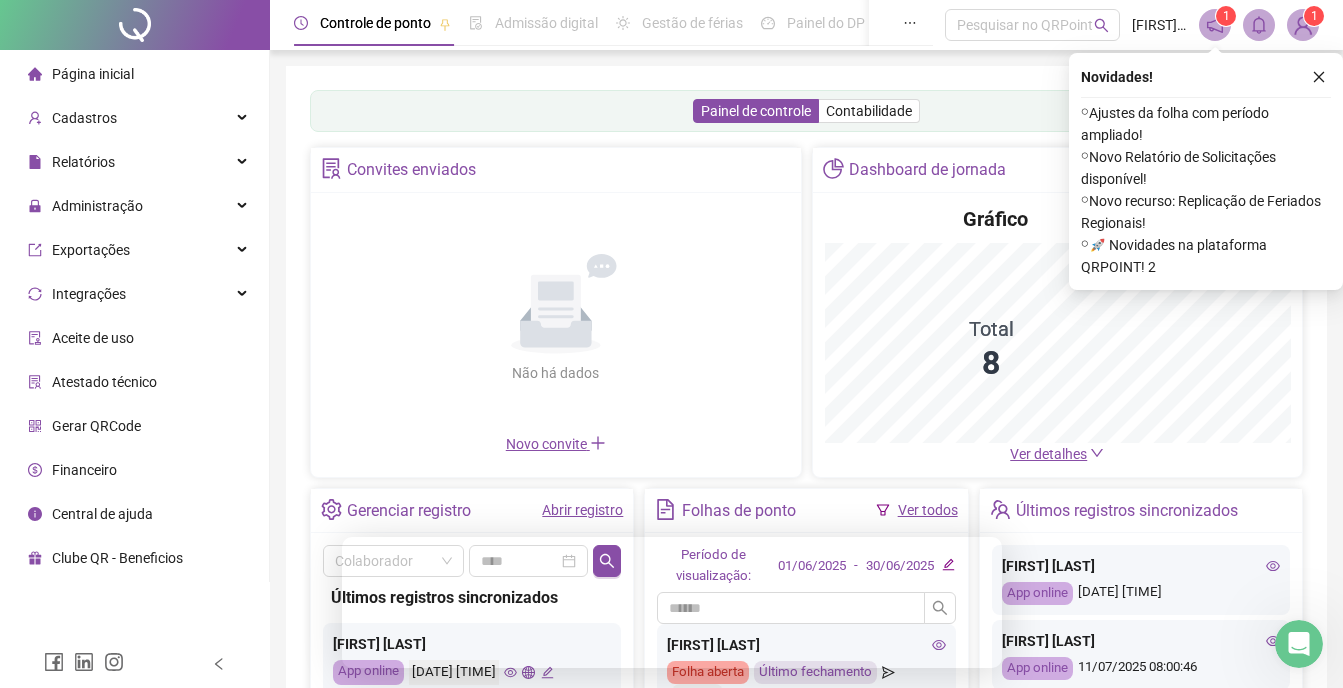 scroll, scrollTop: 0, scrollLeft: 0, axis: both 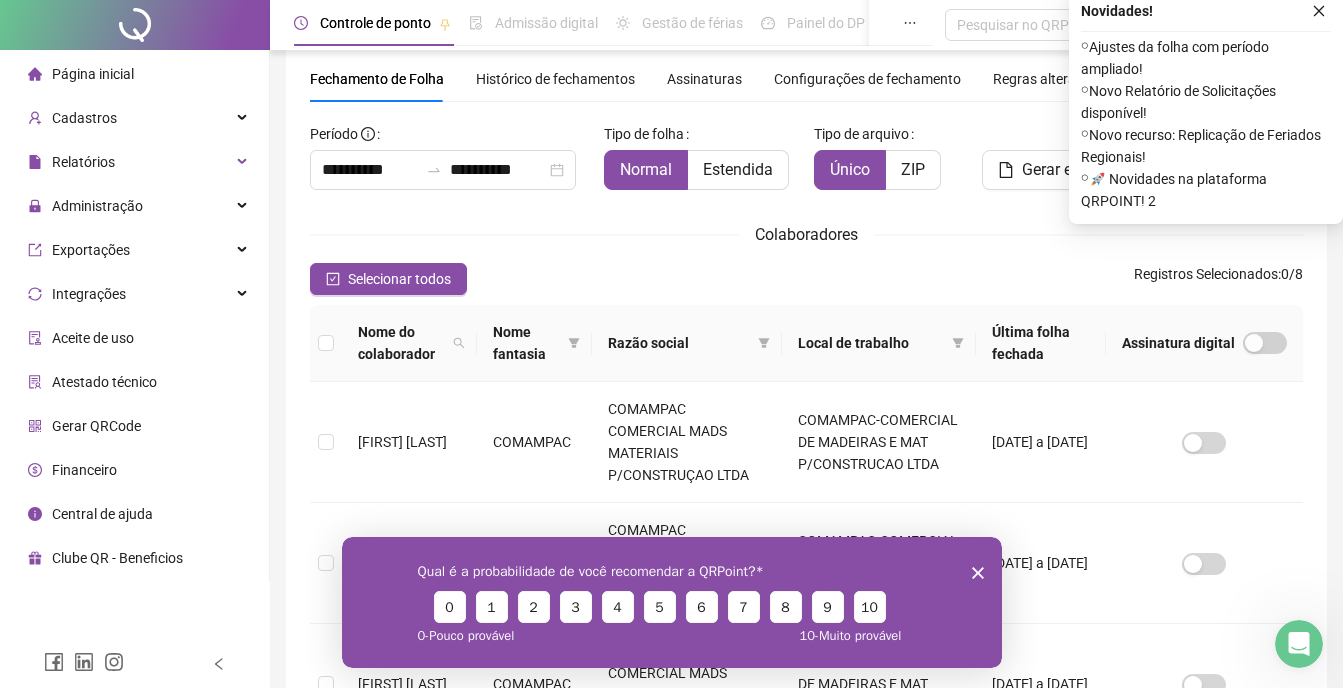 click on "Selecionar todos Registros Selecionados :  0 / 8" at bounding box center (806, 279) 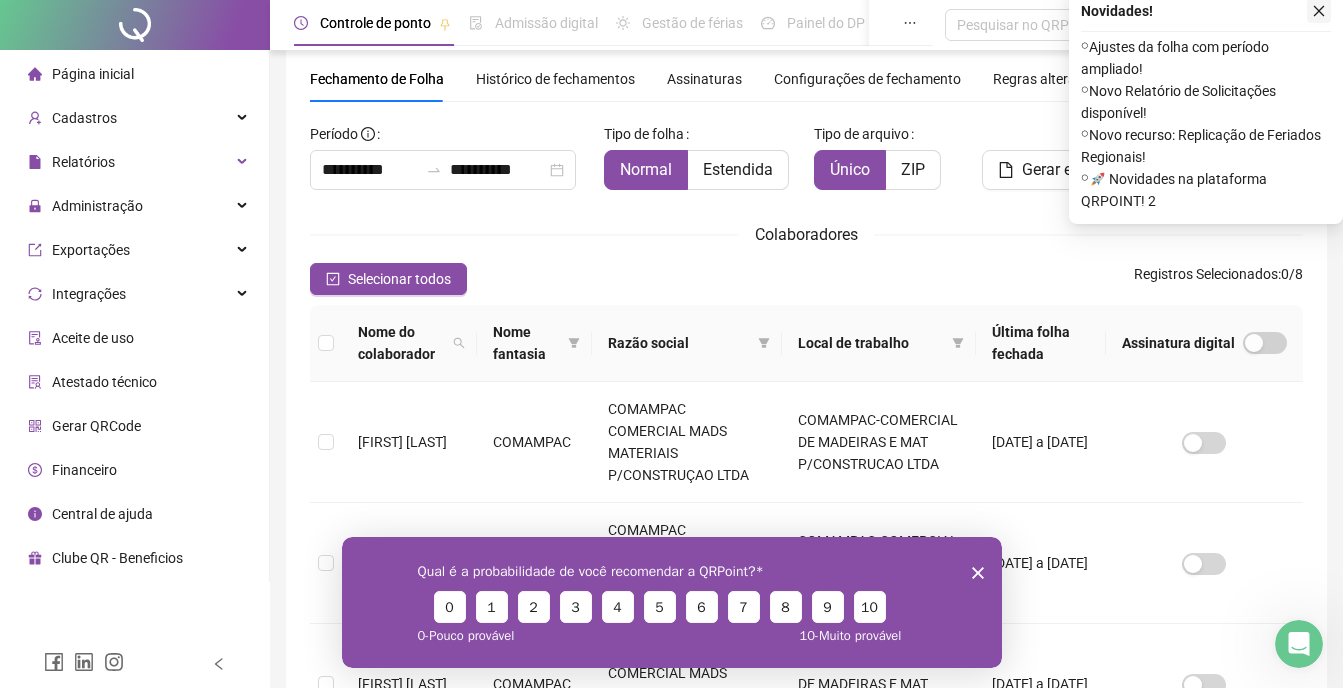 click 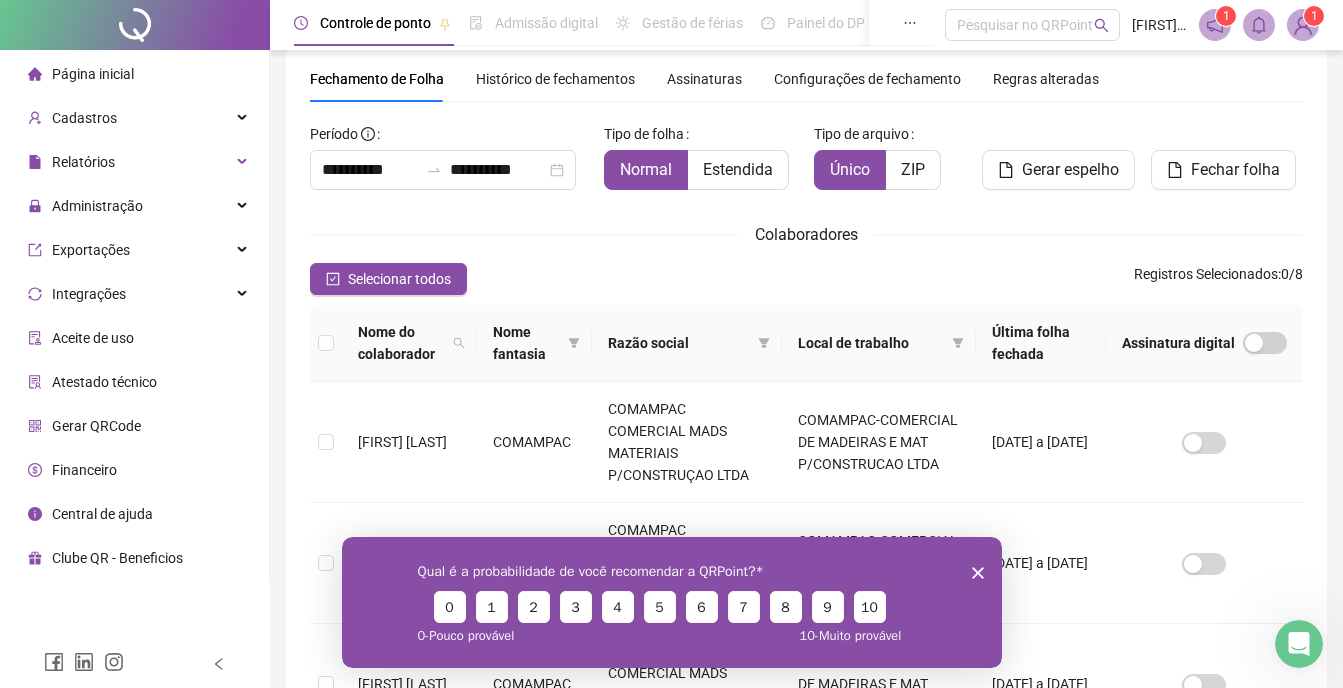 click on "Qual é a probabilidade de você recomendar a QRPoint? 0 1 2 3 4 5 6 7 8 9 10 0  -  Pouco provável 10  -  Muito provável" at bounding box center [671, 601] 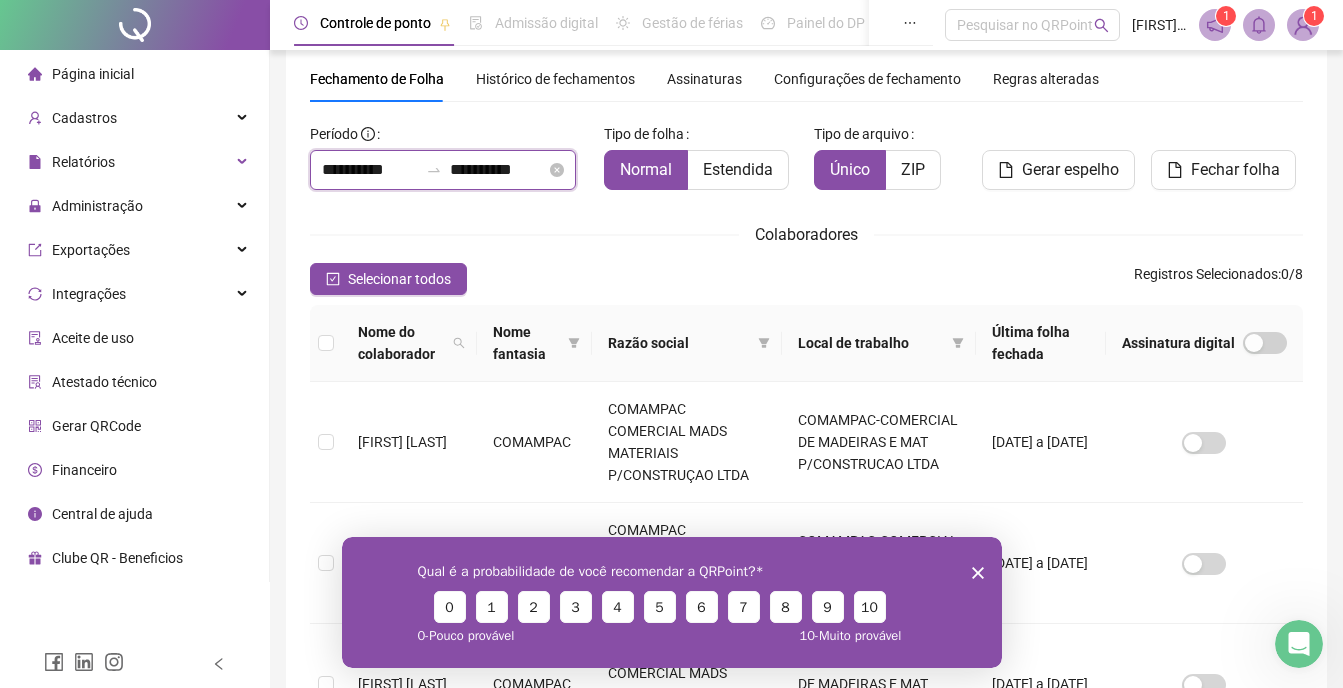 click on "**********" at bounding box center (370, 170) 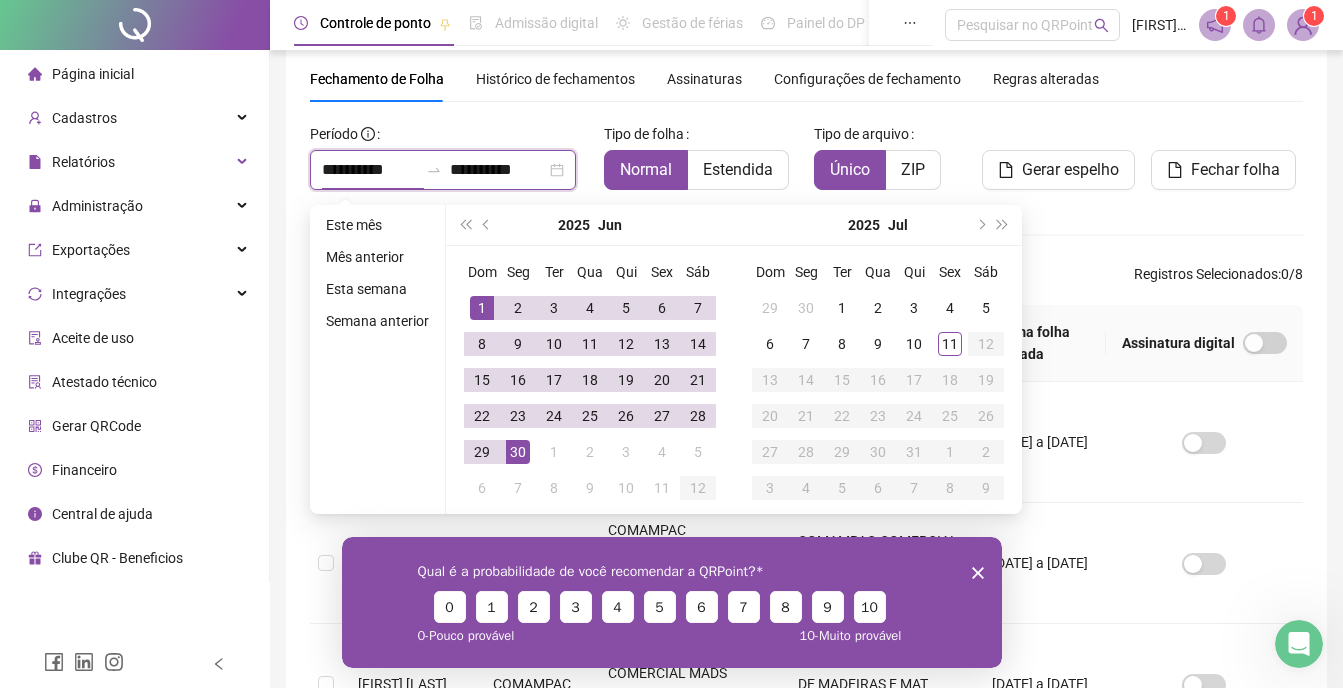 type on "**********" 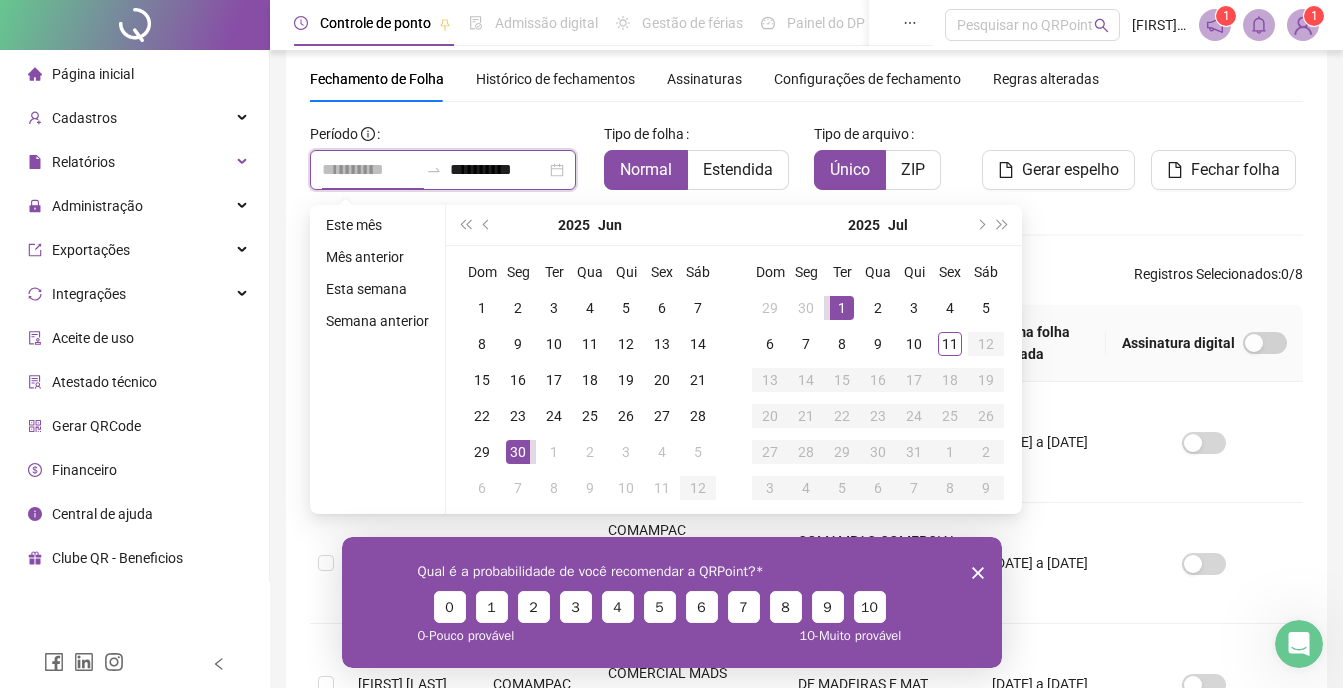 type on "**********" 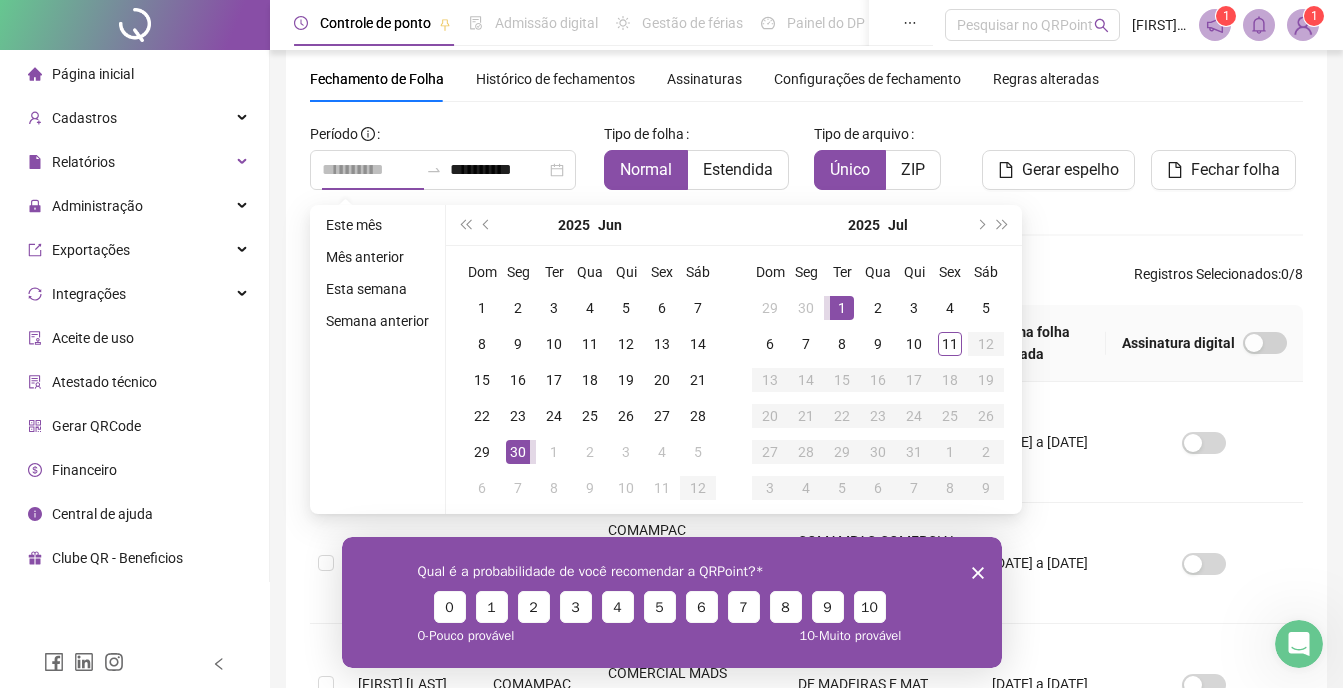 click on "1" at bounding box center [842, 308] 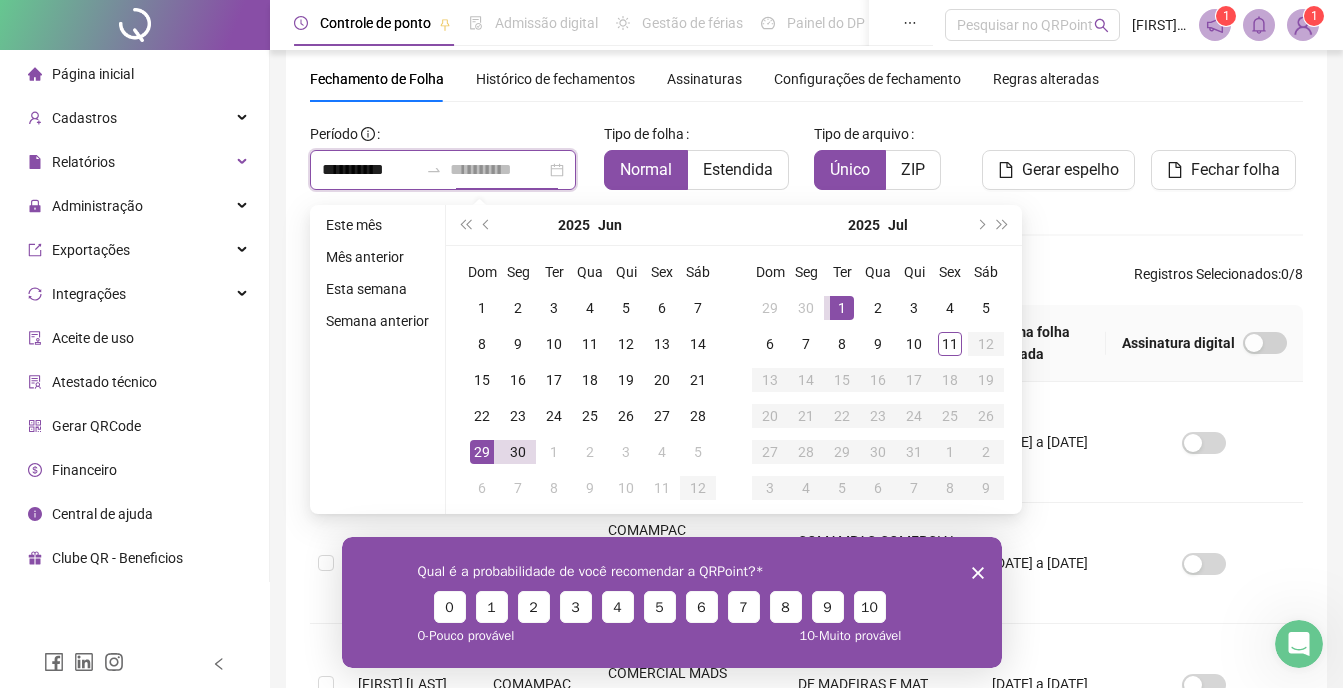 type on "**********" 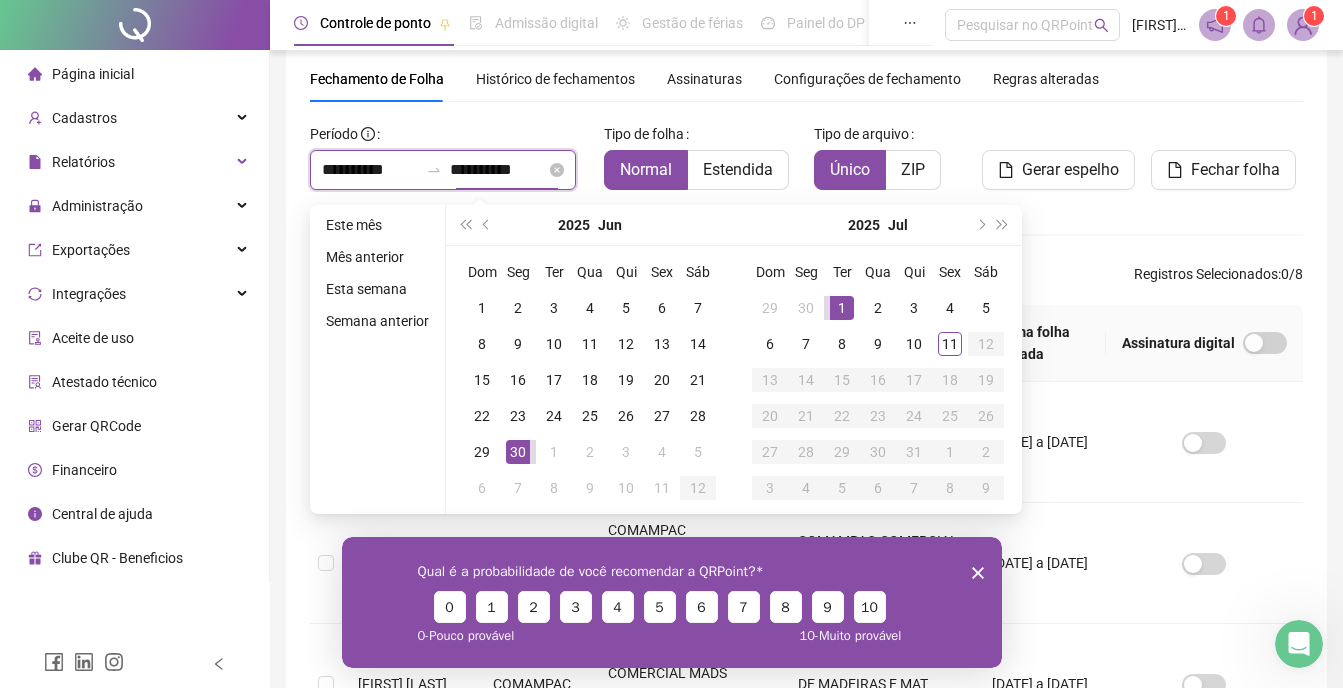 click on "**********" at bounding box center [498, 170] 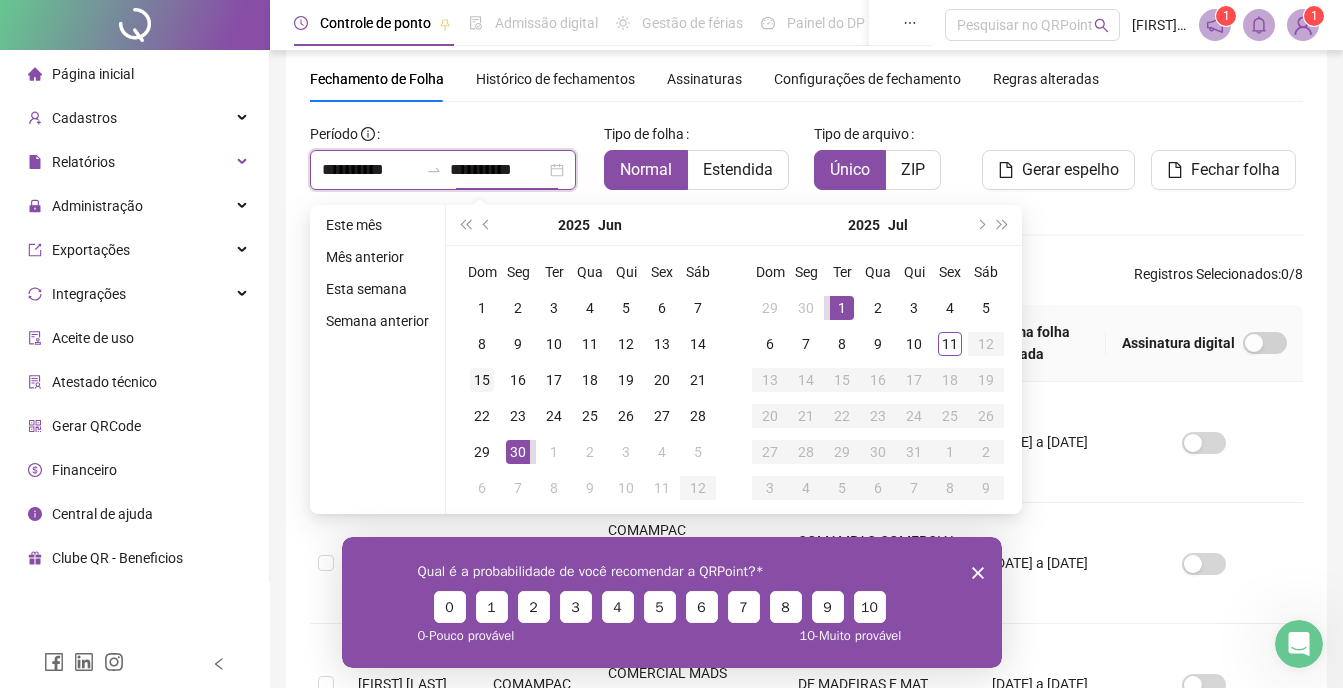 type on "**********" 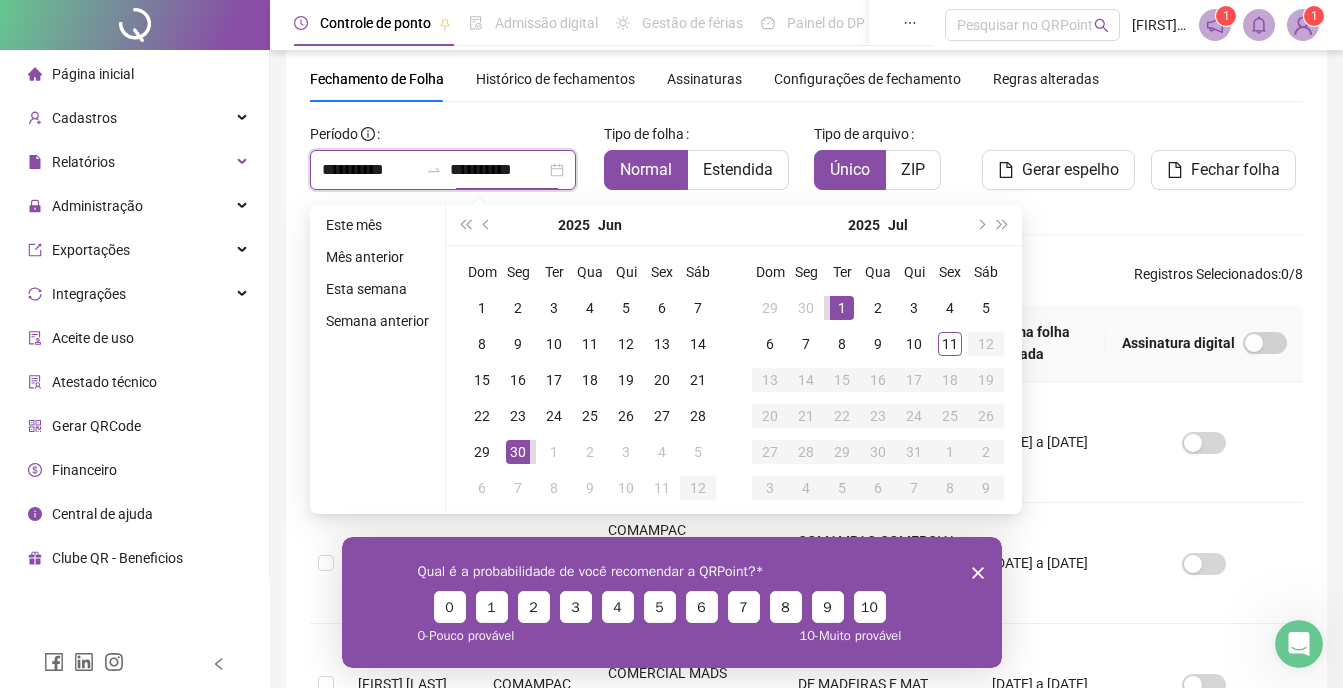 type on "**********" 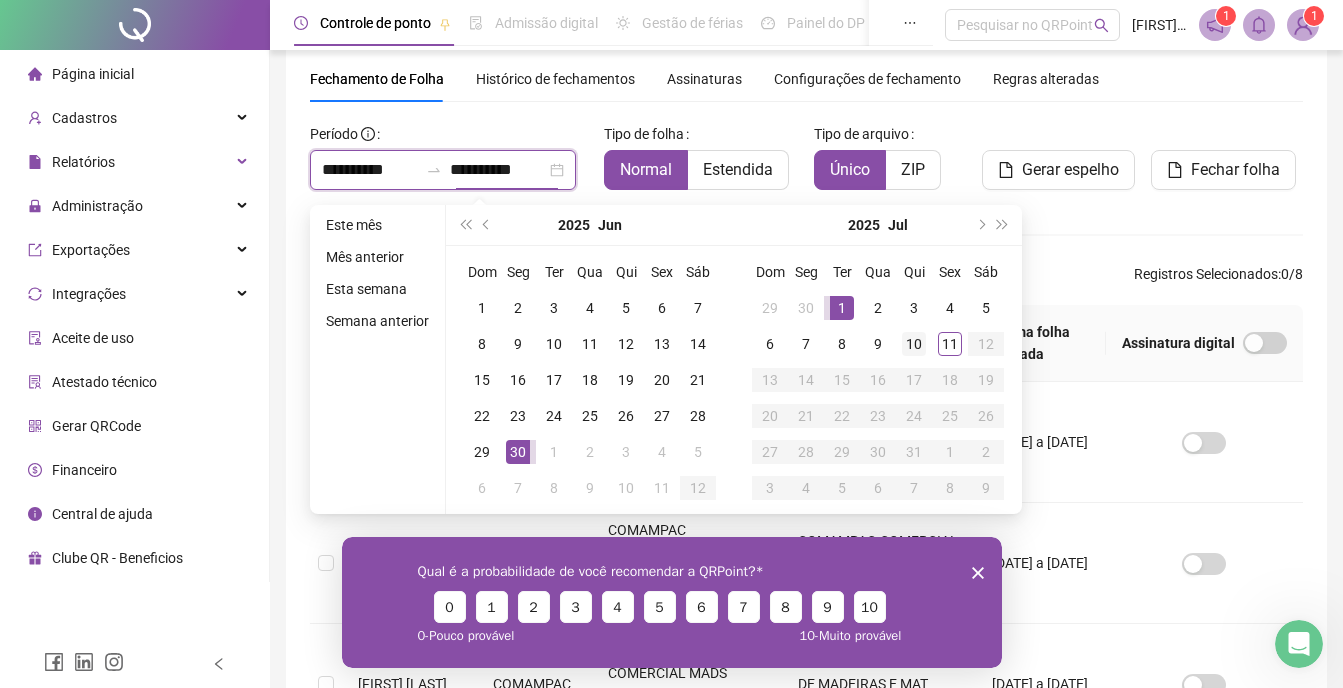 type on "**********" 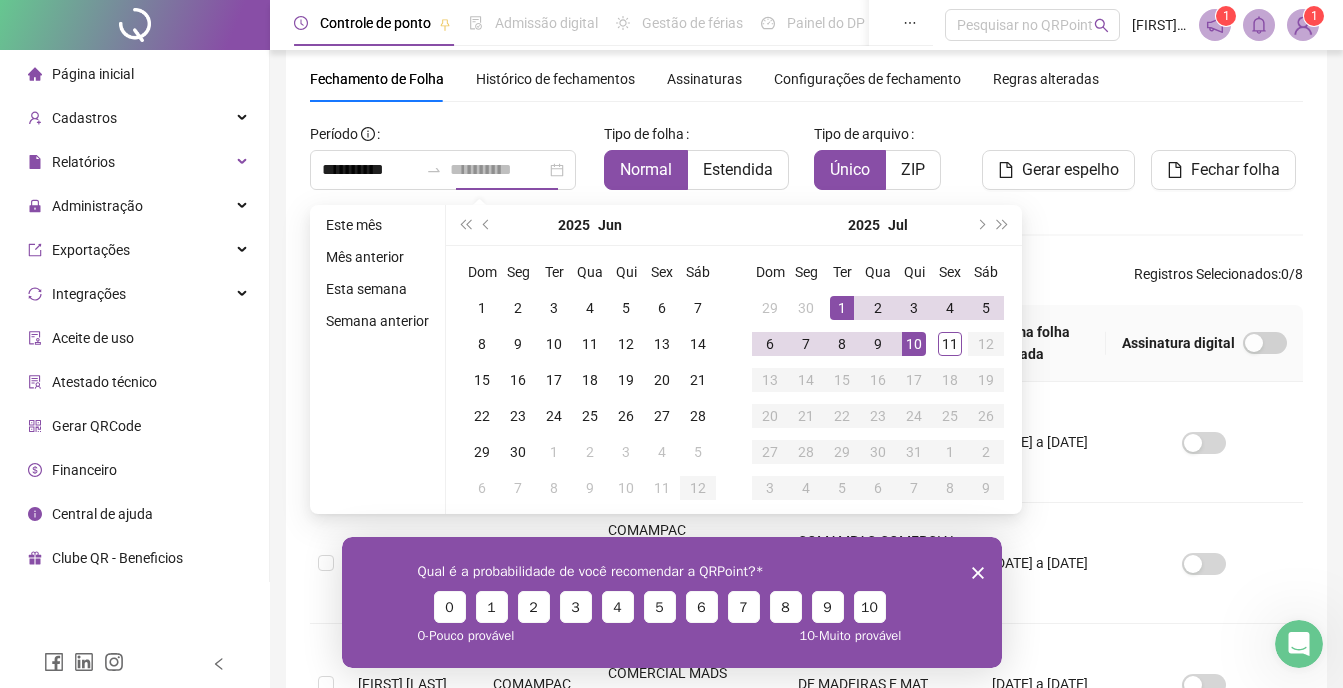 click on "10" at bounding box center [914, 344] 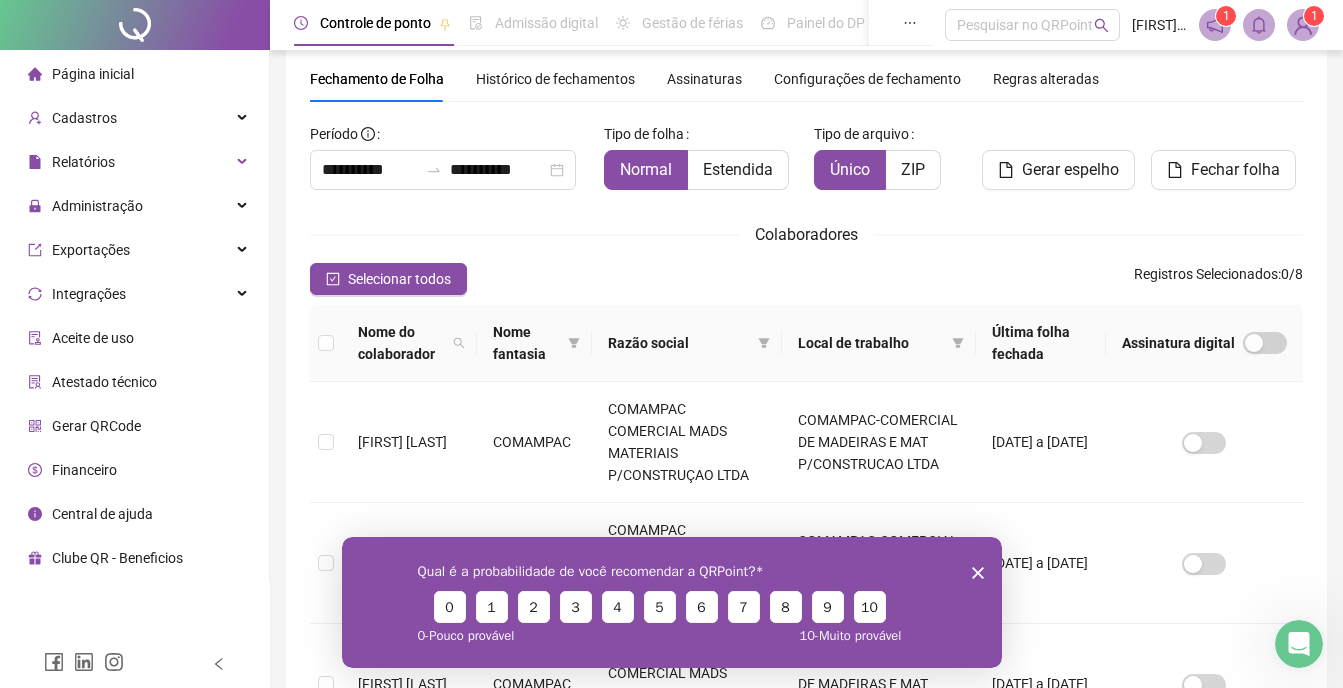 click 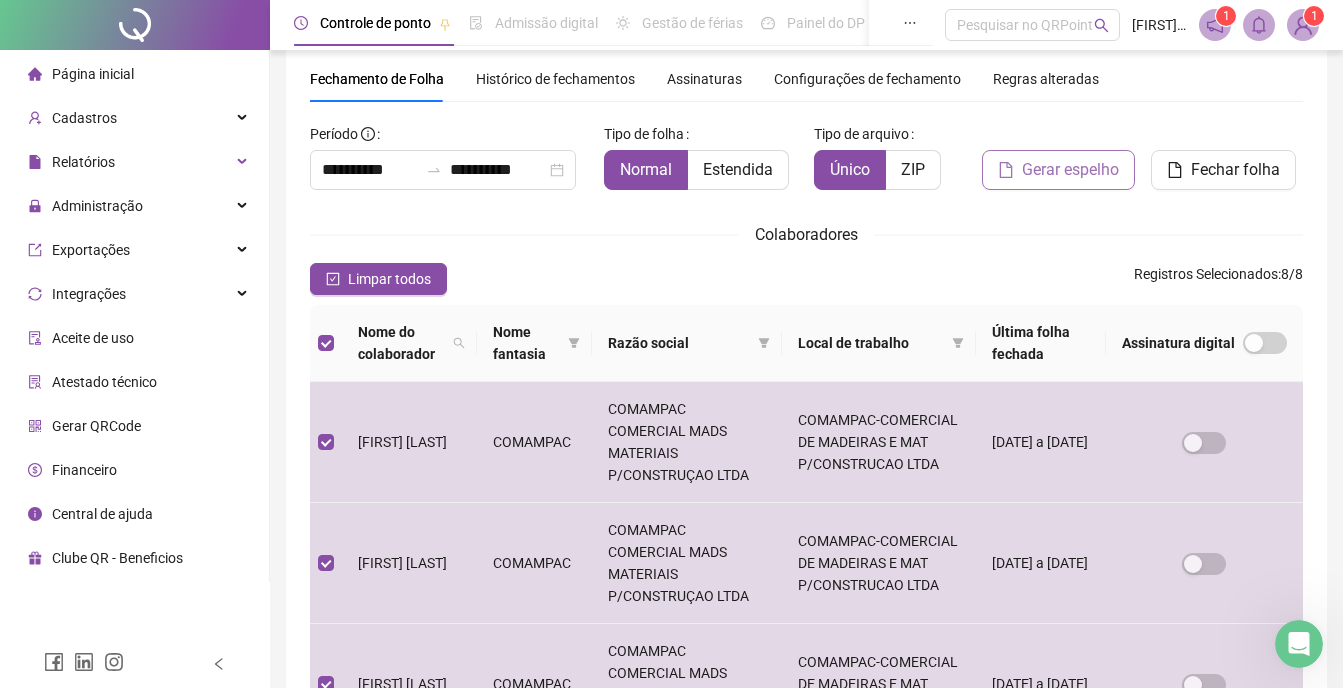 click on "Gerar espelho" at bounding box center [1070, 170] 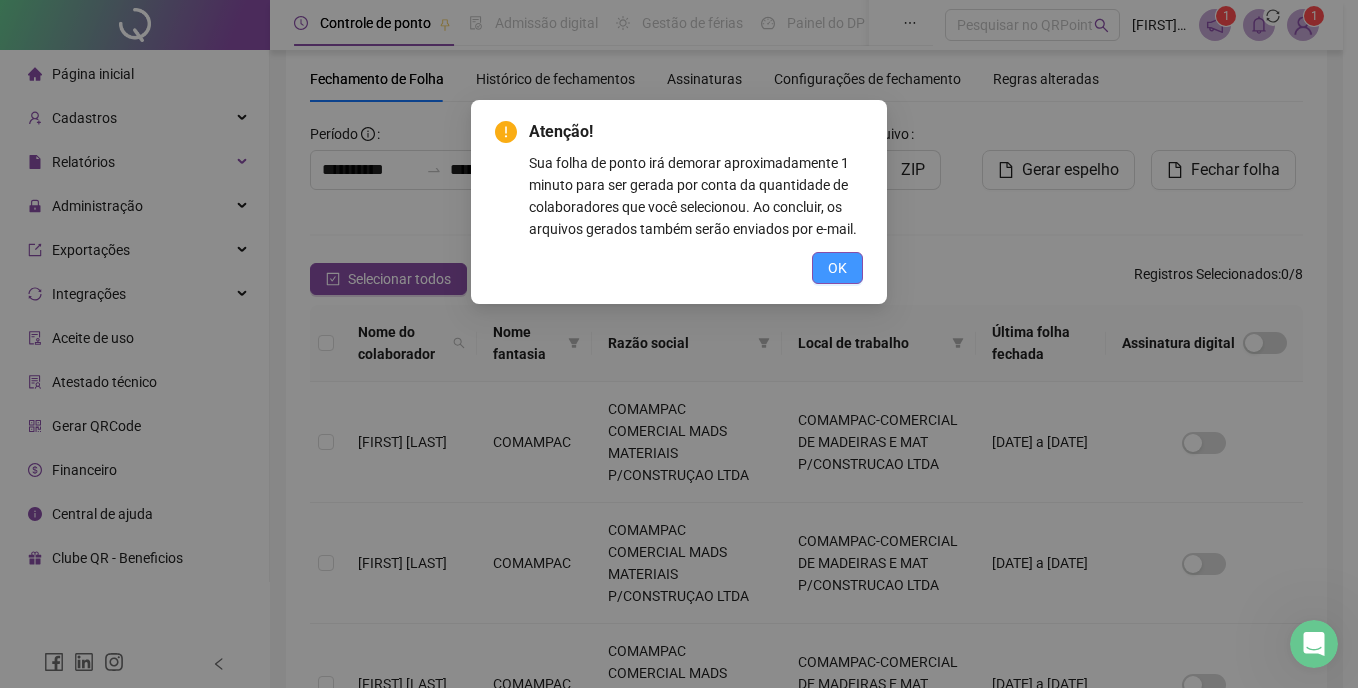 click on "OK" at bounding box center (837, 268) 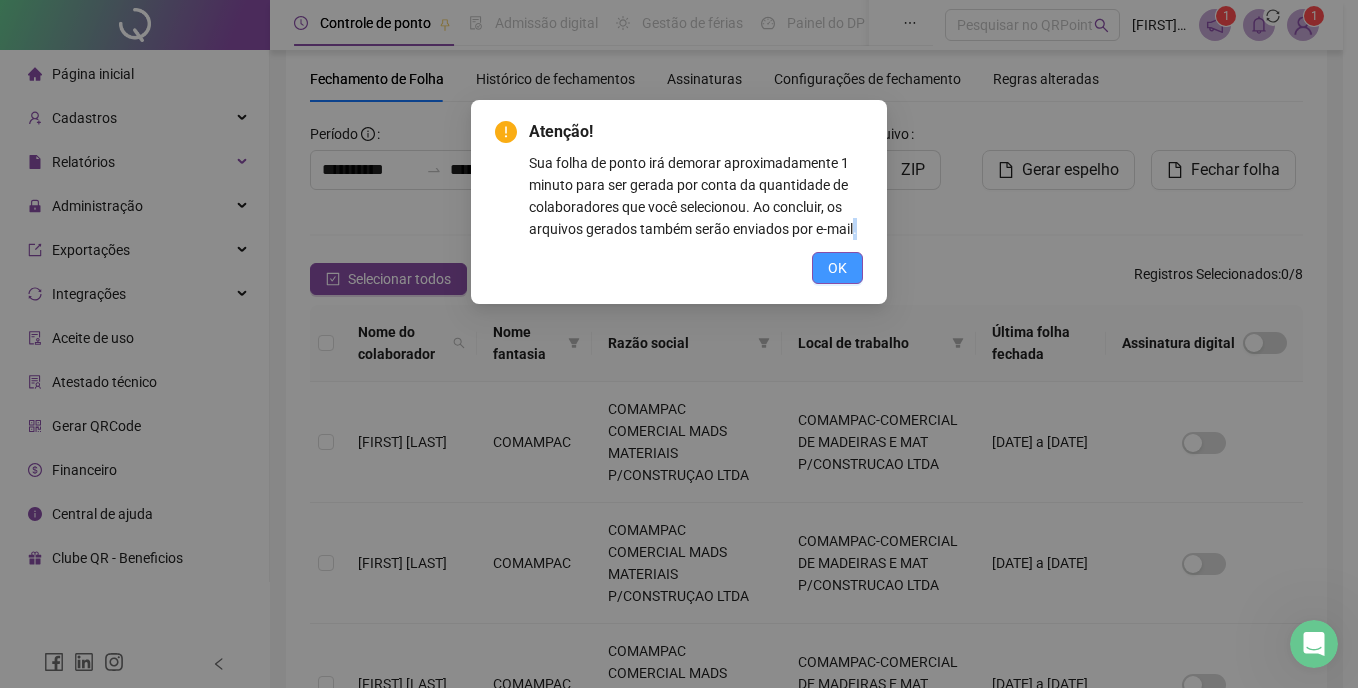 click on "Atenção! Sua folha de ponto irá demorar aproximadamente 1 minuto para ser gerada por conta da quantidade de colaboradores que você selecionou. Ao concluir, os arquivos gerados também serão enviados por e-mail. OK" at bounding box center (679, 344) 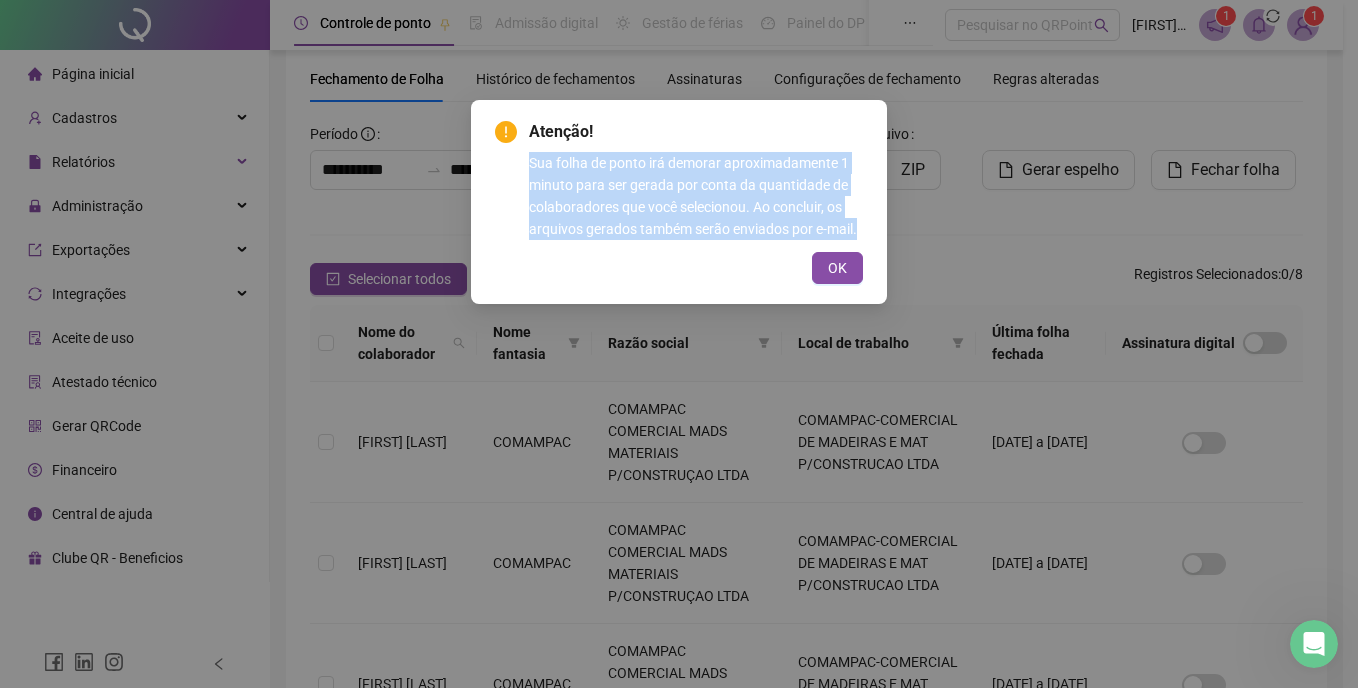 click on "Atenção! Sua folha de ponto irá demorar aproximadamente 1 minuto para ser gerada por conta da quantidade de colaboradores que você selecionou. Ao concluir, os arquivos gerados também serão enviados por e-mail. OK" at bounding box center [679, 344] 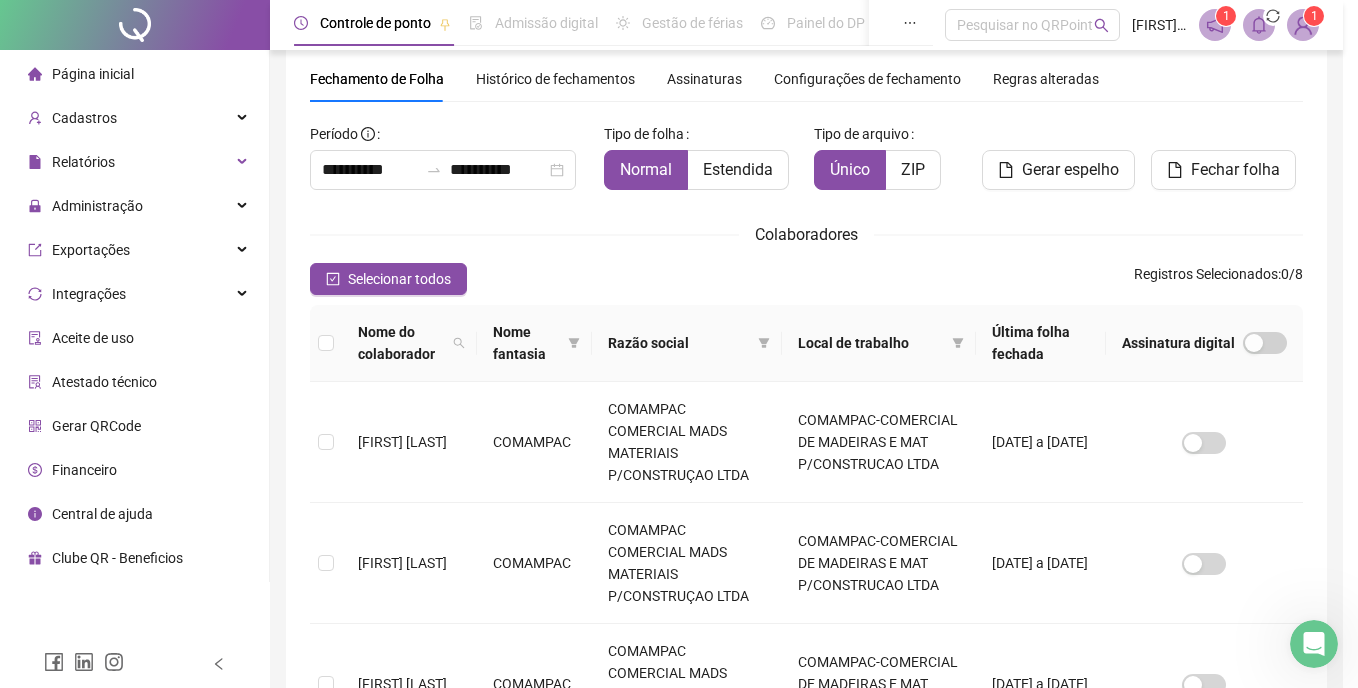 drag, startPoint x: 845, startPoint y: 271, endPoint x: 961, endPoint y: 232, distance: 122.380554 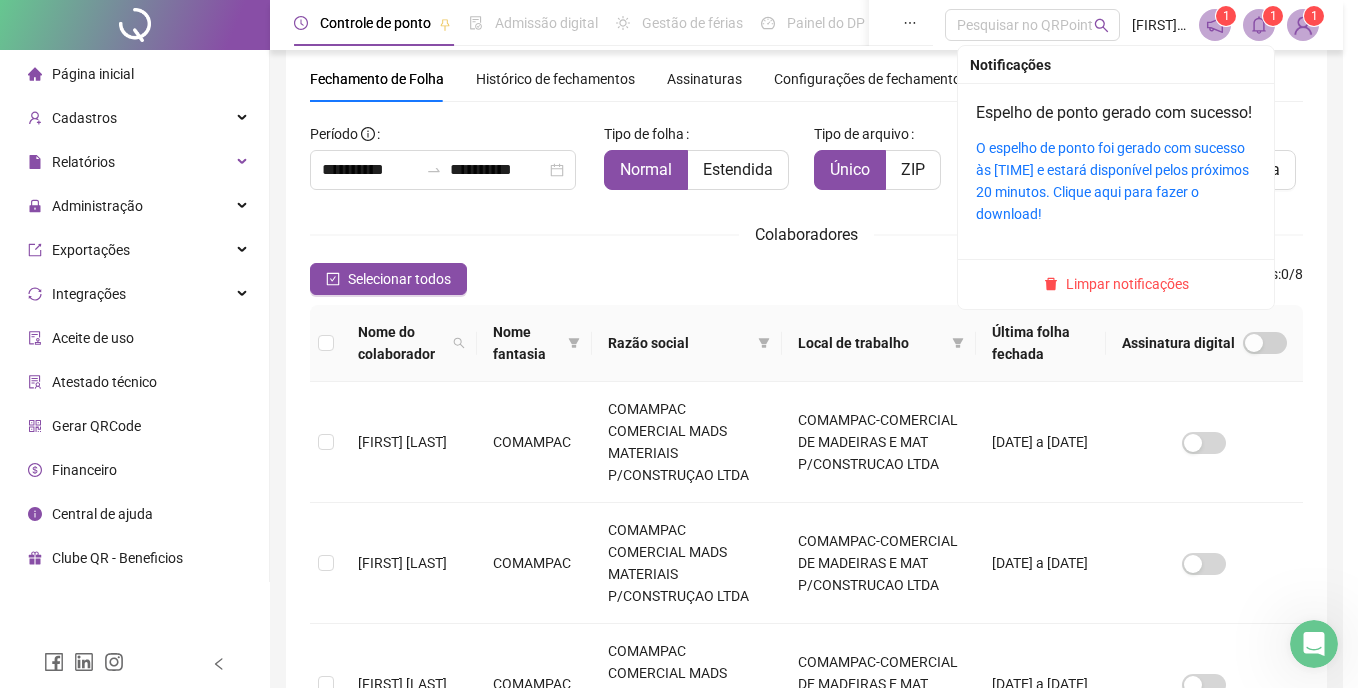 click on "1" at bounding box center (1273, 16) 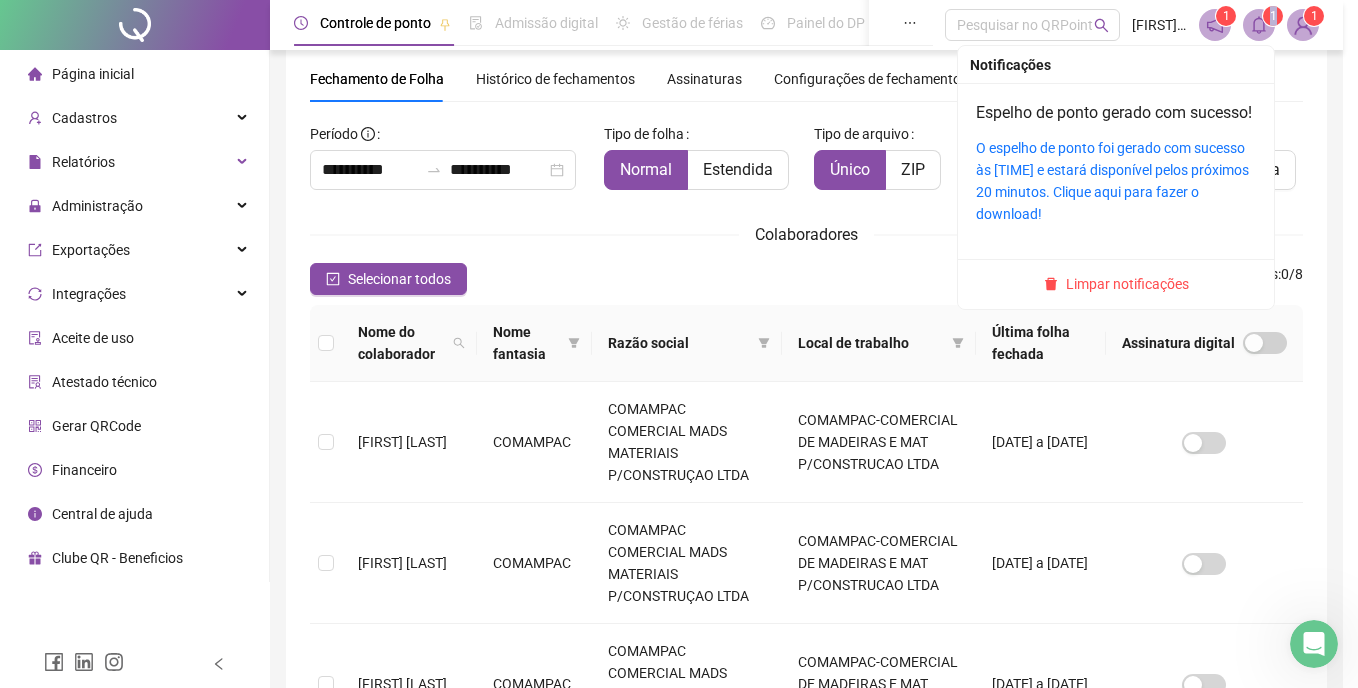 click on "1" at bounding box center [1273, 16] 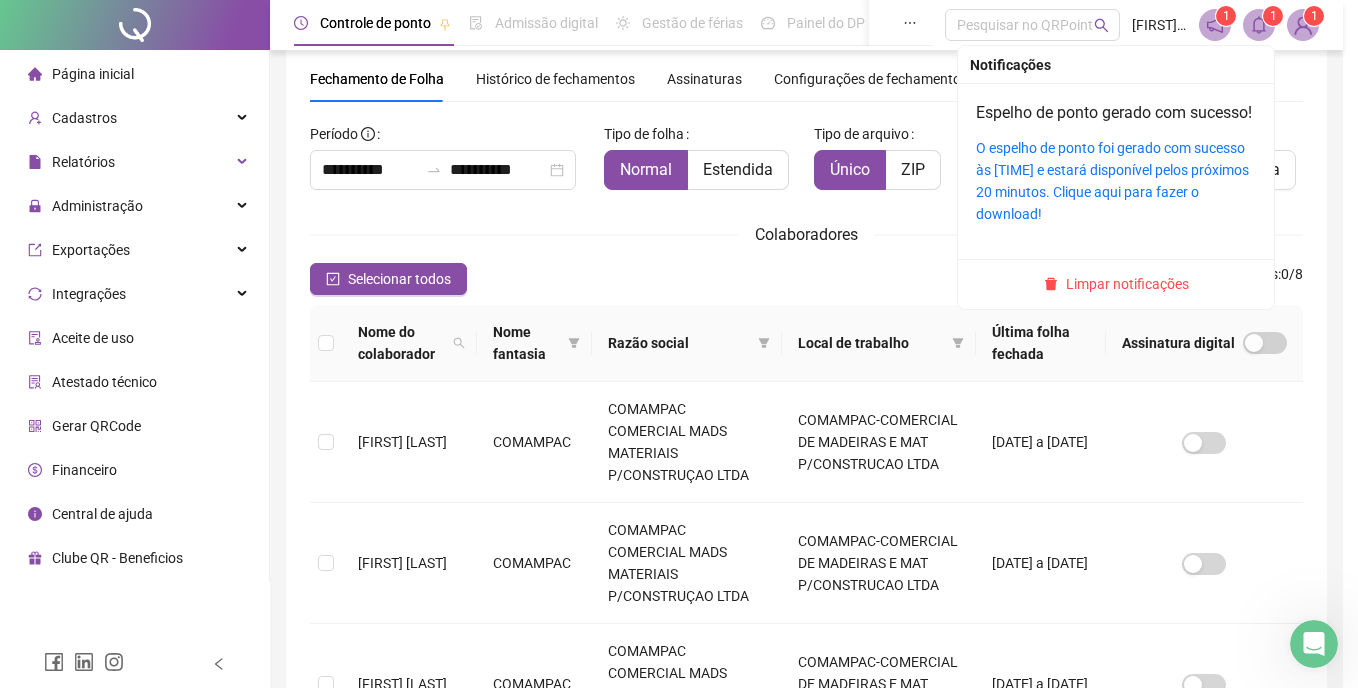 click at bounding box center (1259, 25) 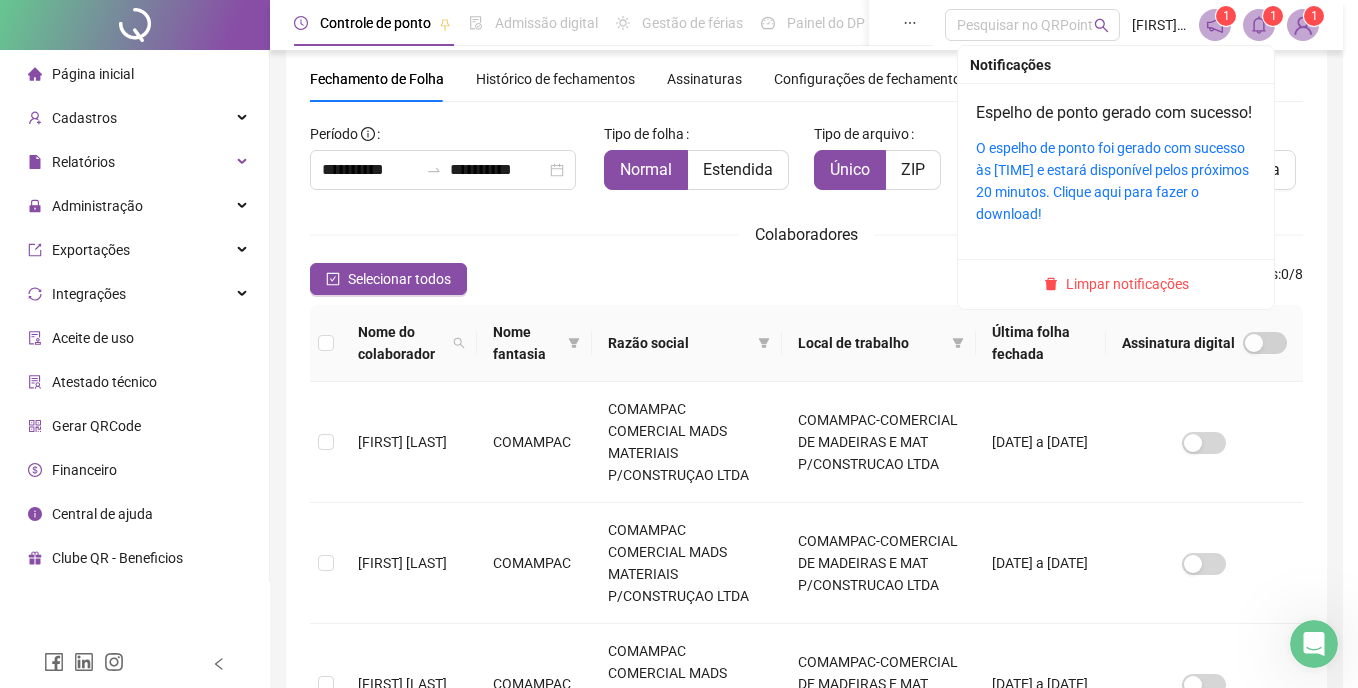 click 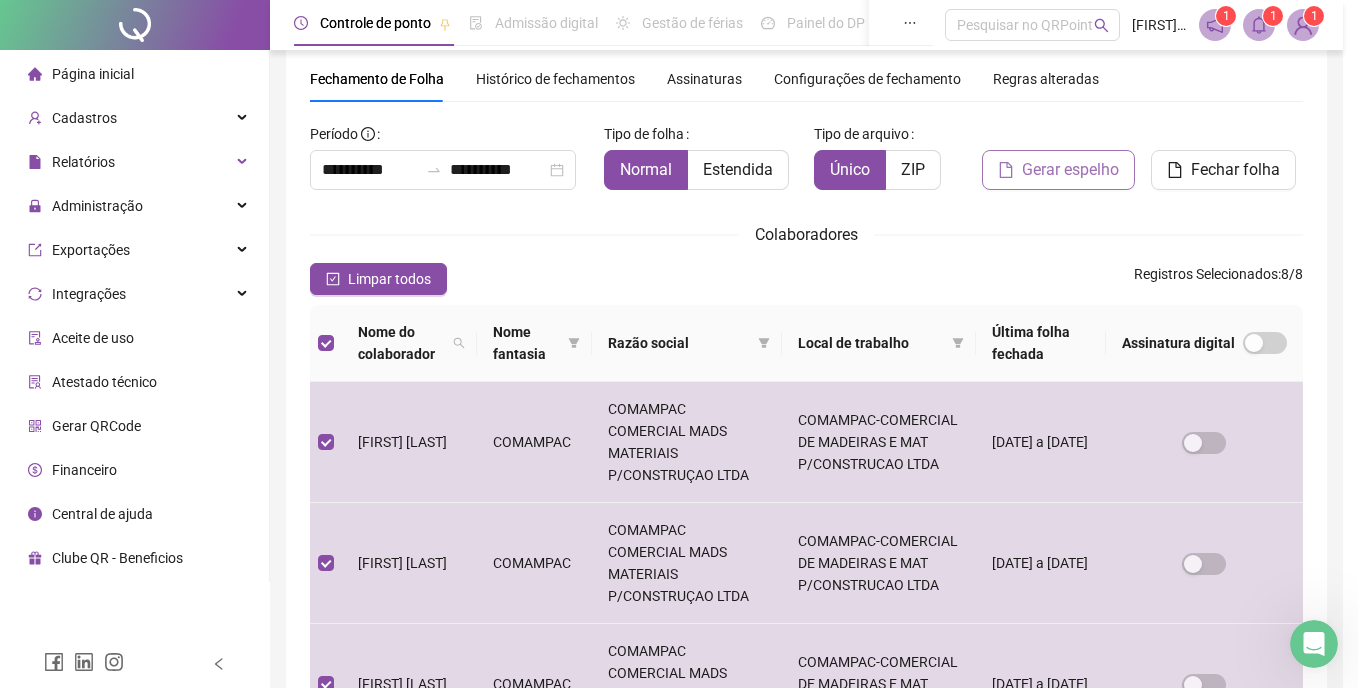 click on "Gerar espelho" at bounding box center (1070, 170) 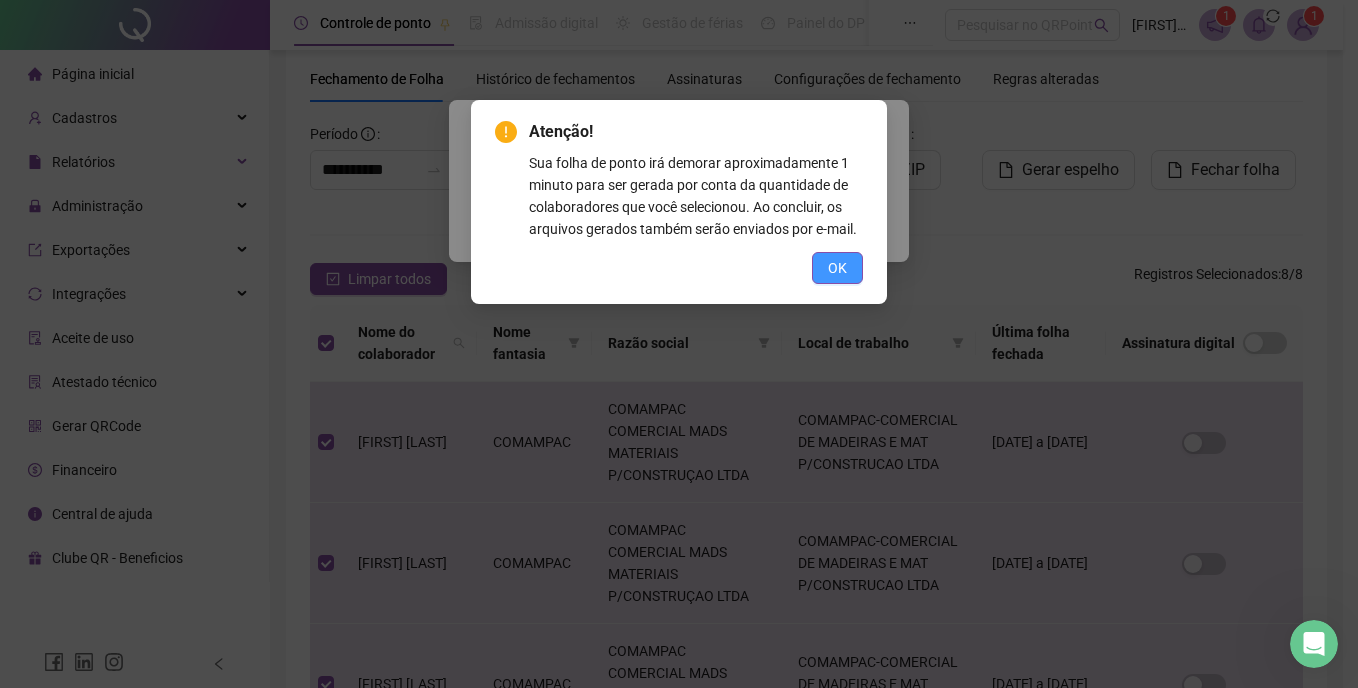 click on "OK" at bounding box center (837, 268) 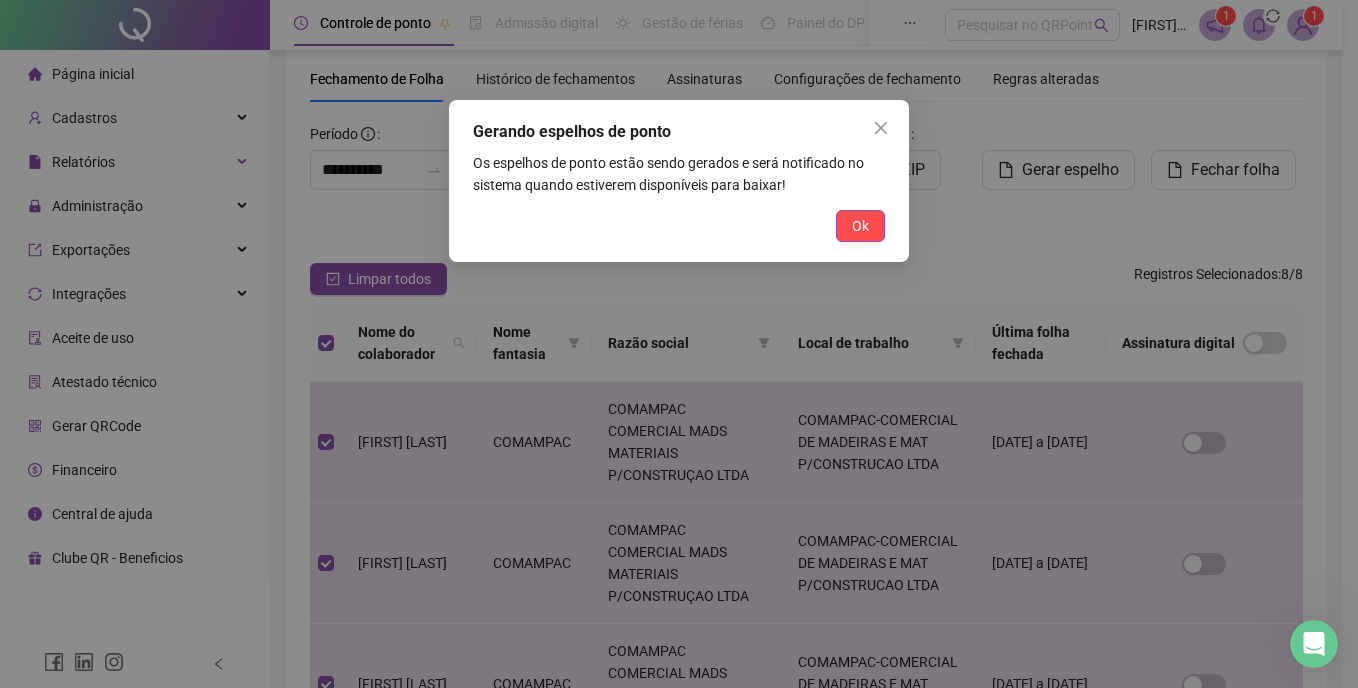 drag, startPoint x: 840, startPoint y: 268, endPoint x: 902, endPoint y: 279, distance: 62.968246 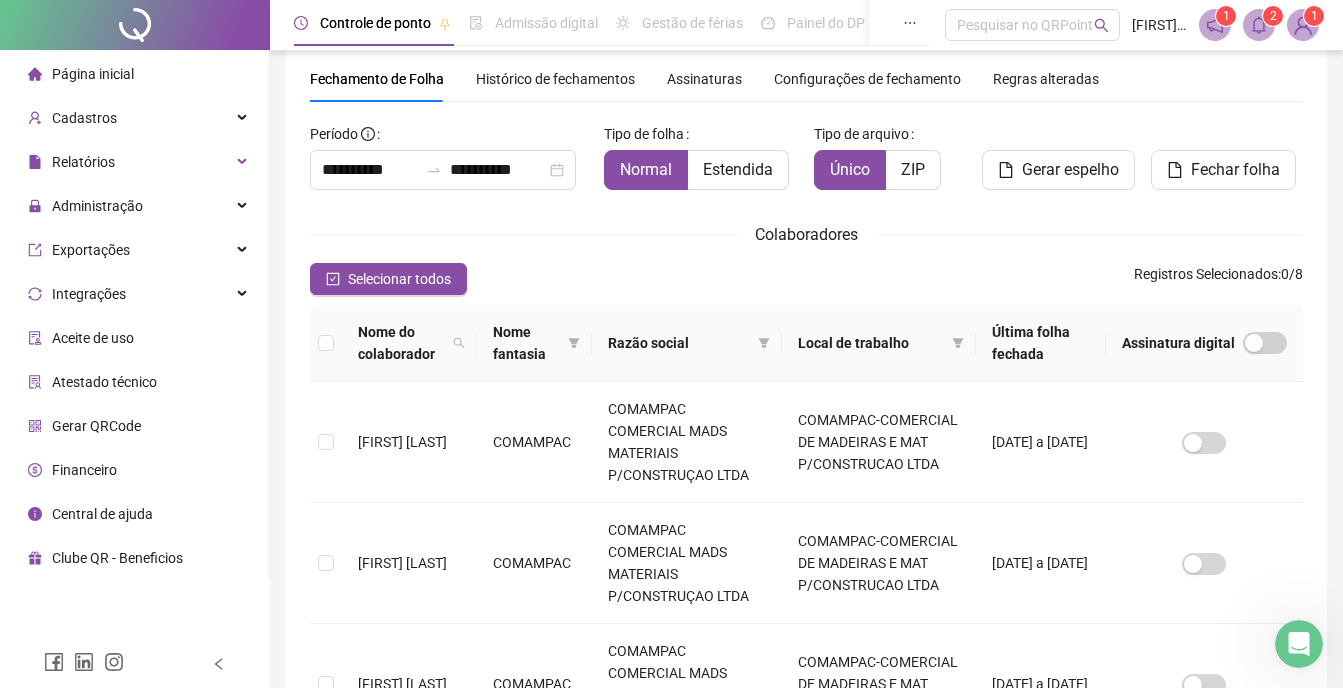 drag, startPoint x: 1270, startPoint y: 118, endPoint x: 1280, endPoint y: 87, distance: 32.572994 